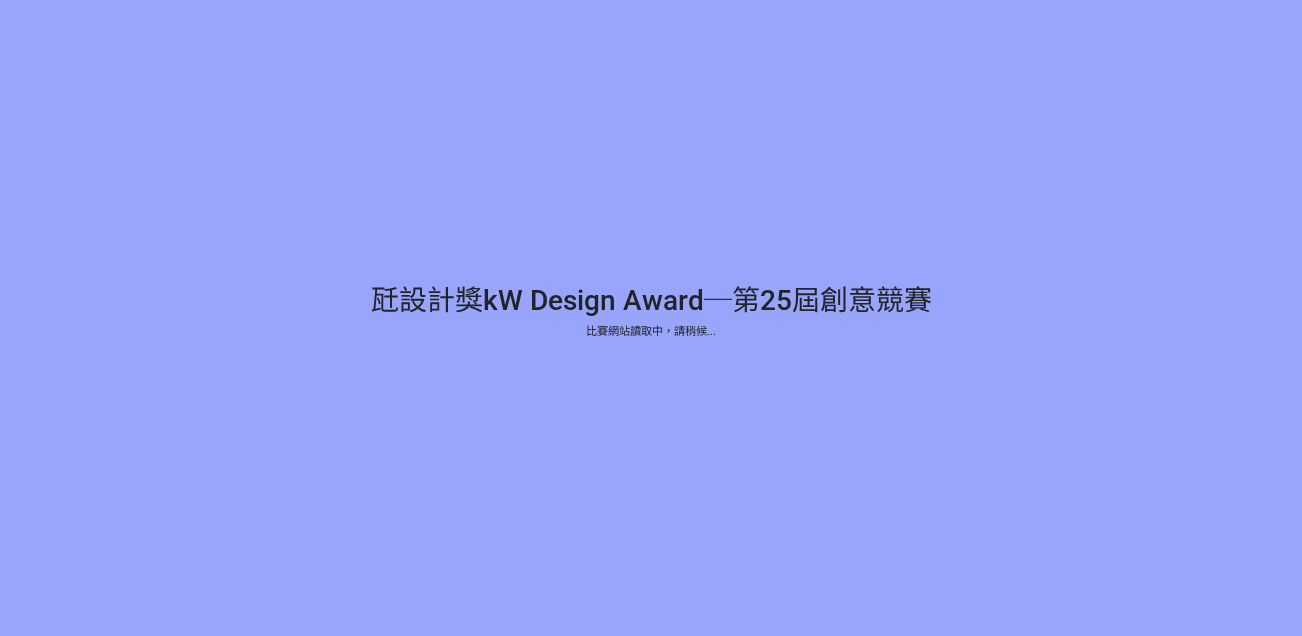 scroll, scrollTop: 0, scrollLeft: 0, axis: both 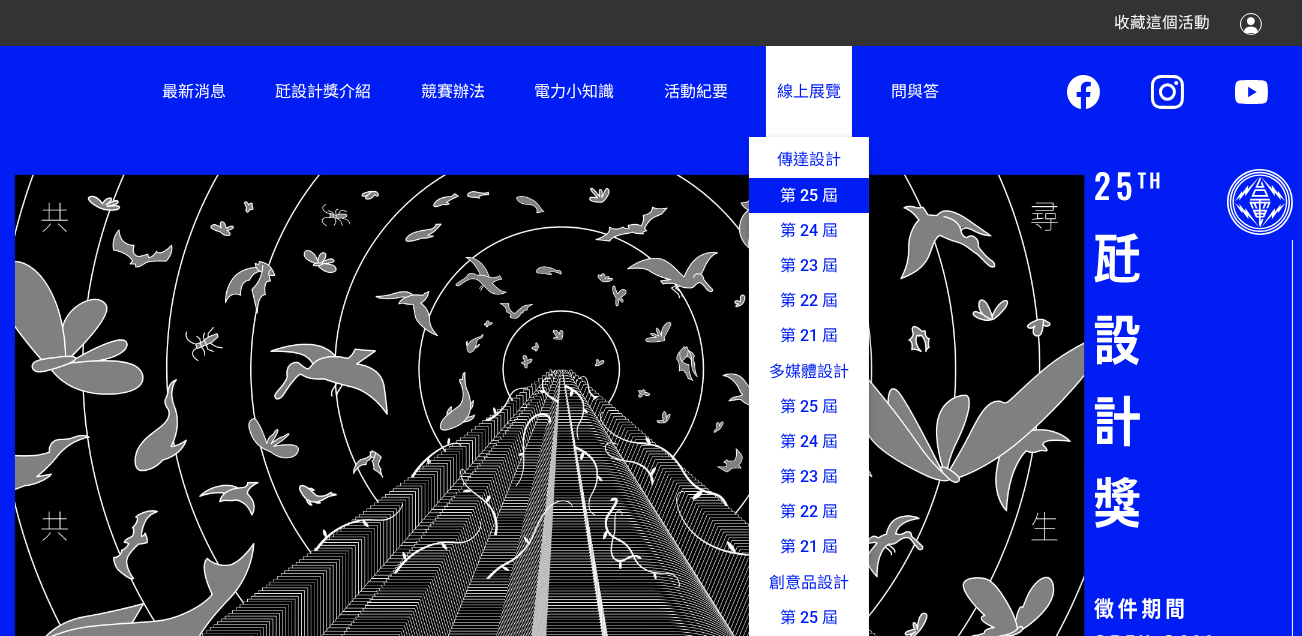click on "第 25 屆" 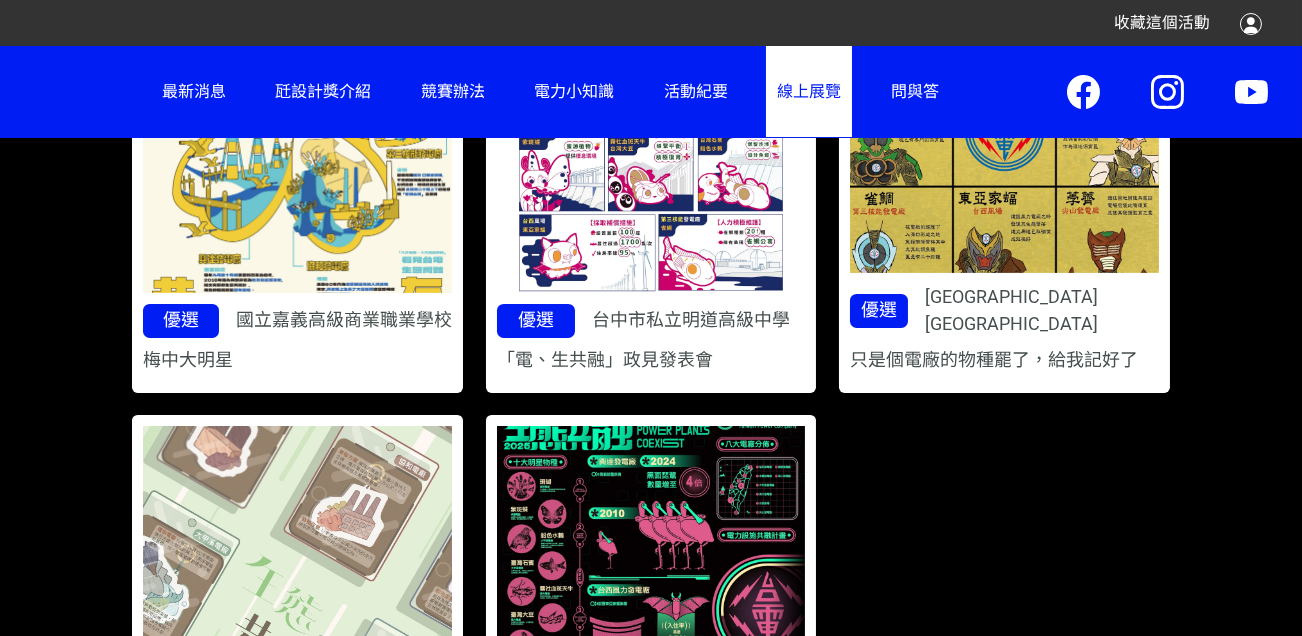 scroll, scrollTop: 1855, scrollLeft: 0, axis: vertical 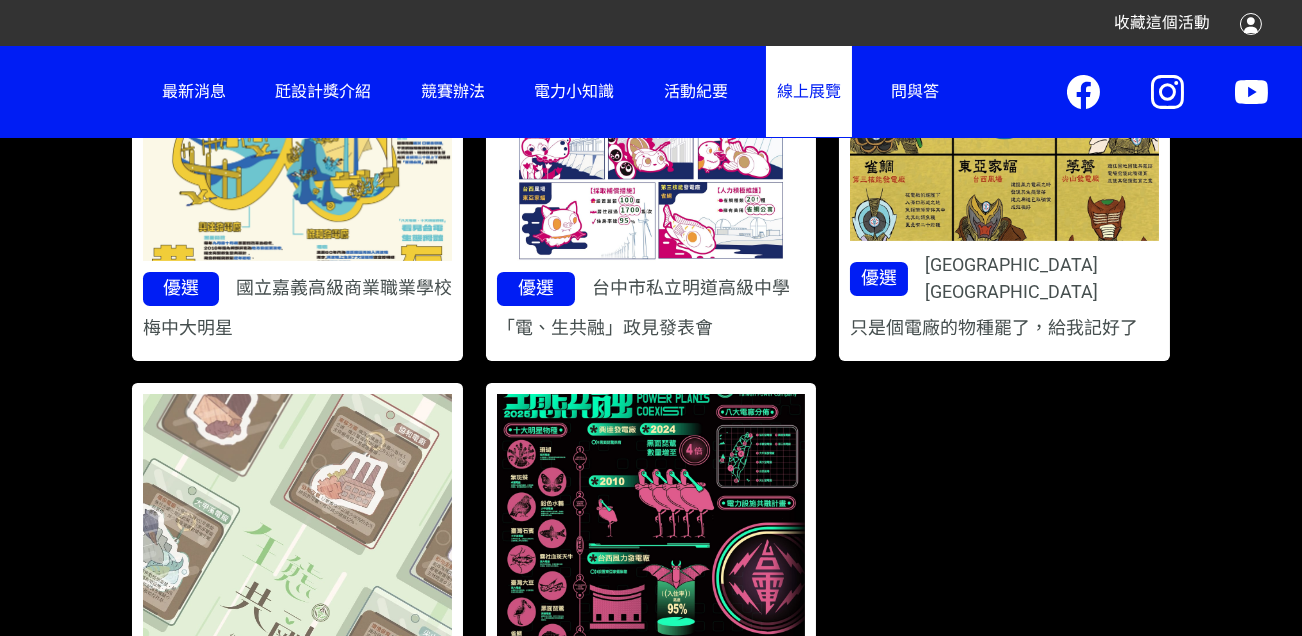 click on "收藏這個活動" at bounding box center (651, 23) 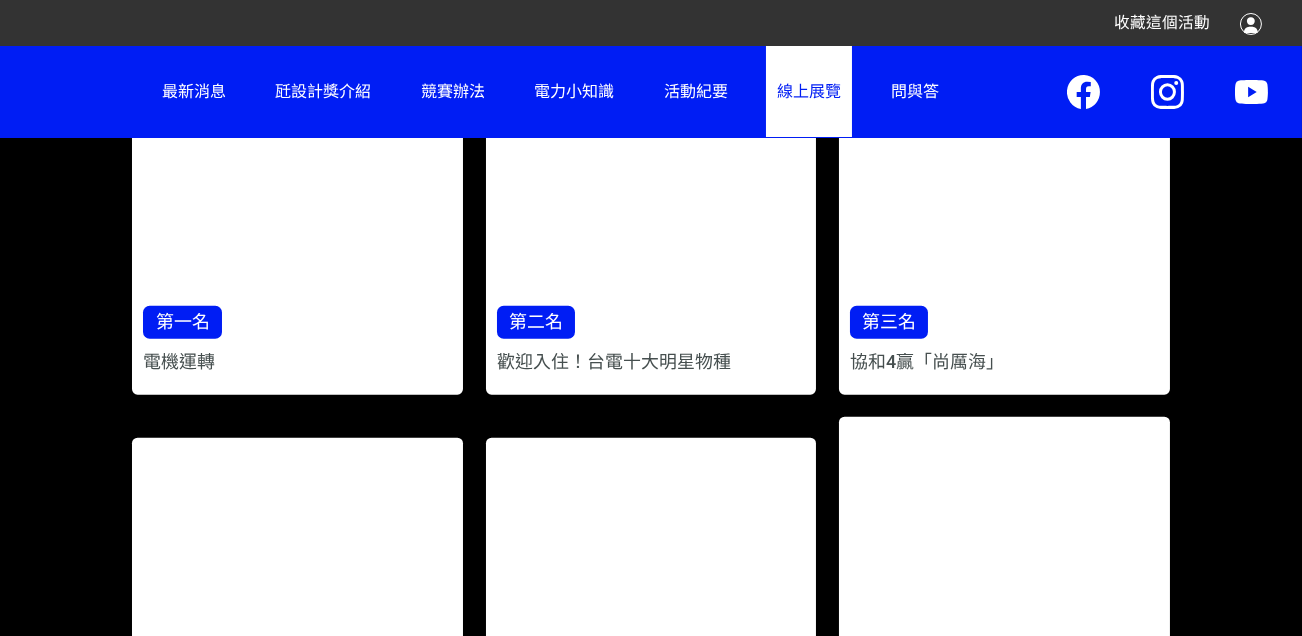 scroll, scrollTop: 4822, scrollLeft: 0, axis: vertical 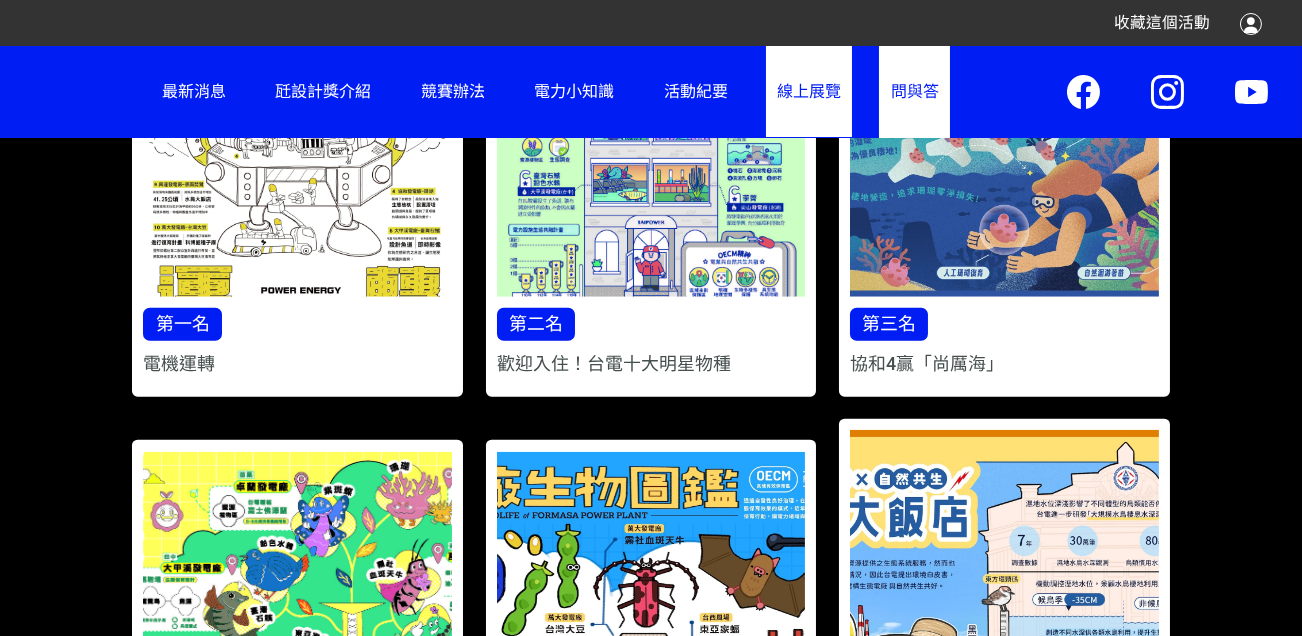 click on "問與答" at bounding box center (914, 91) 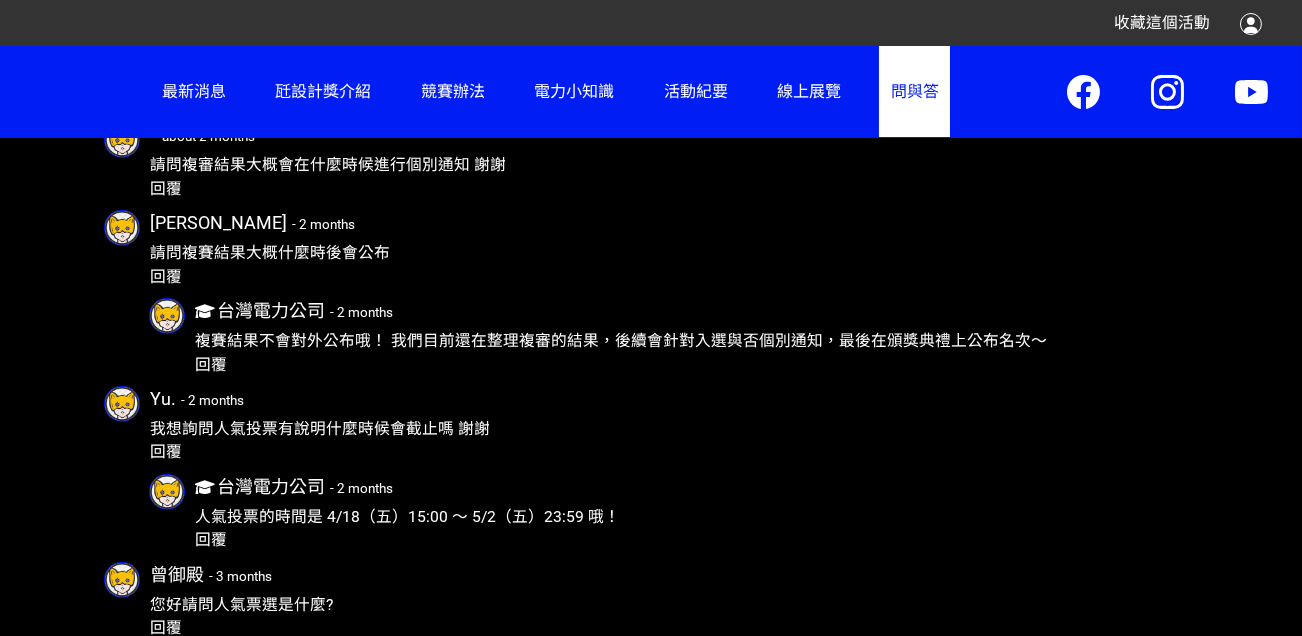 scroll, scrollTop: 3231, scrollLeft: 0, axis: vertical 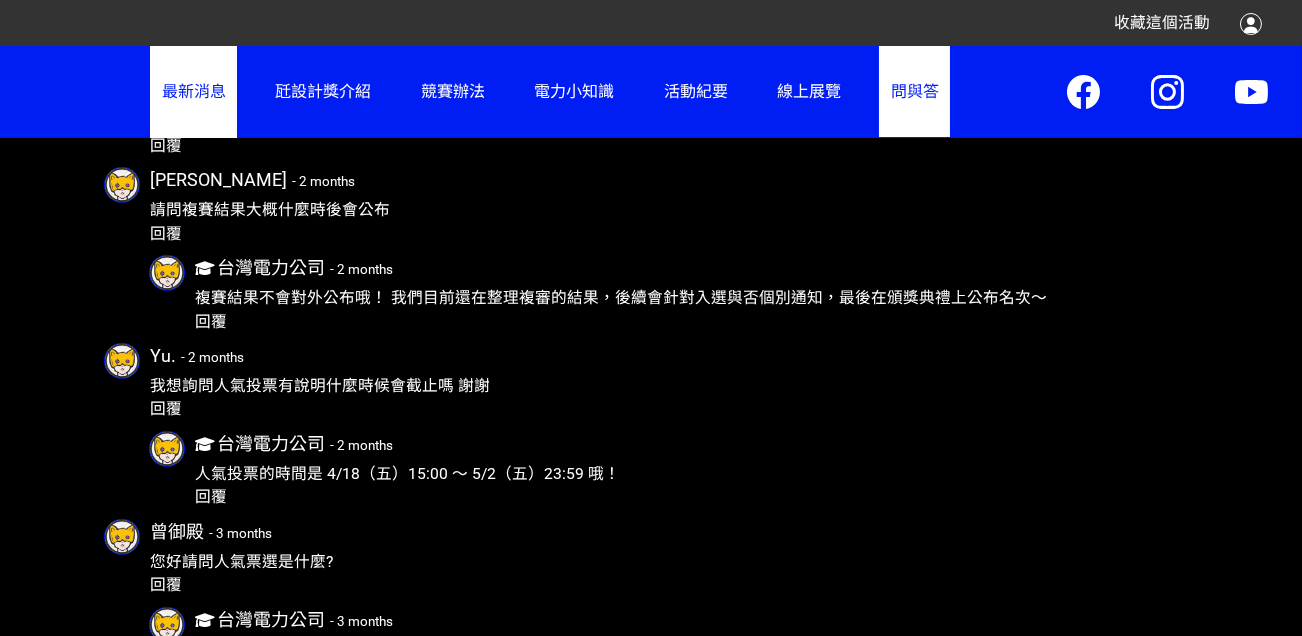 click on "最新消息" at bounding box center [193, 91] 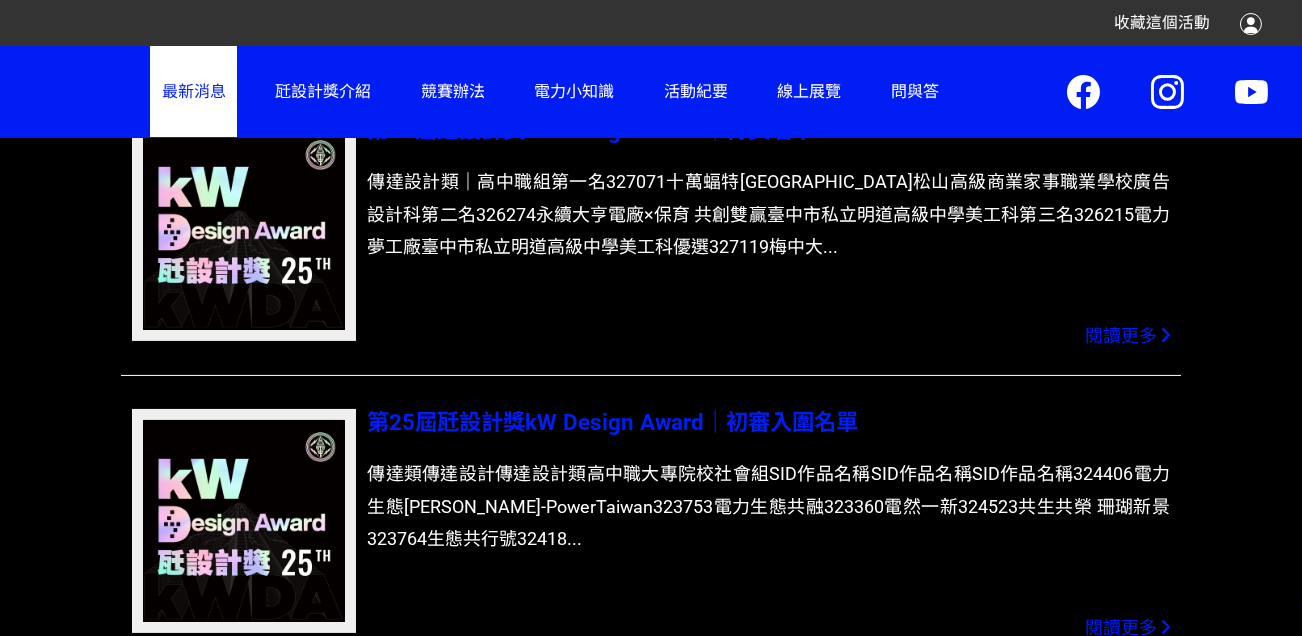 scroll, scrollTop: 931, scrollLeft: 0, axis: vertical 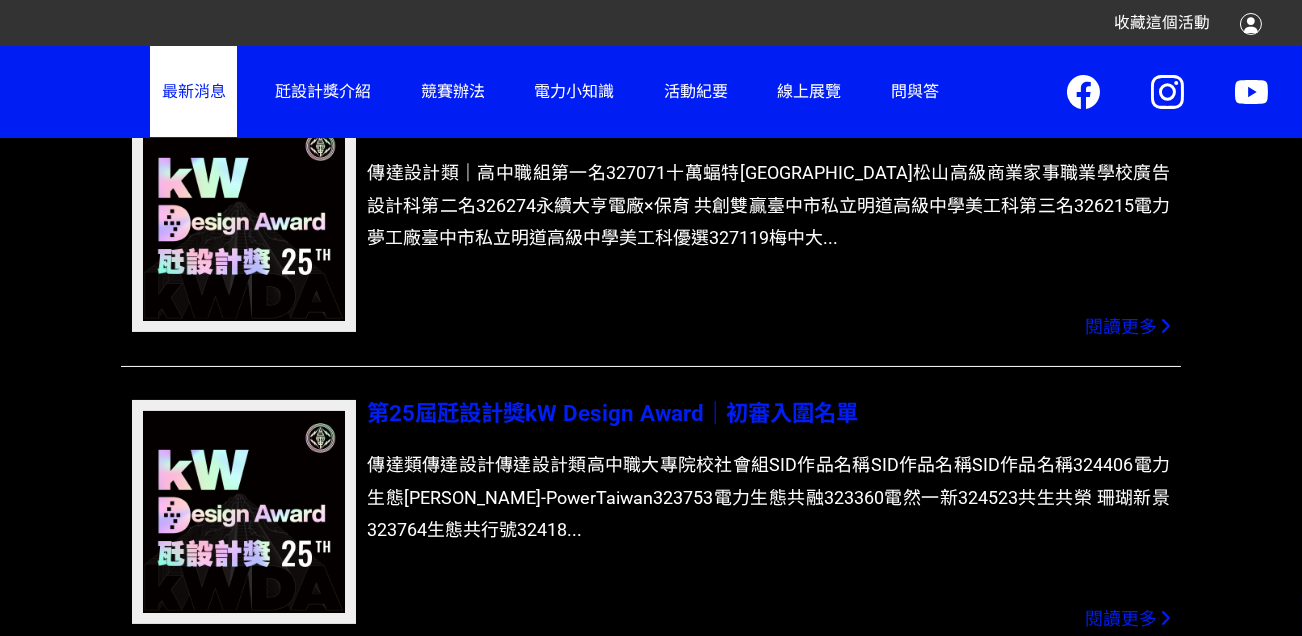 click on "第25屆瓩設計獎kW Design Award｜初審入圍名單" at bounding box center (612, 413) 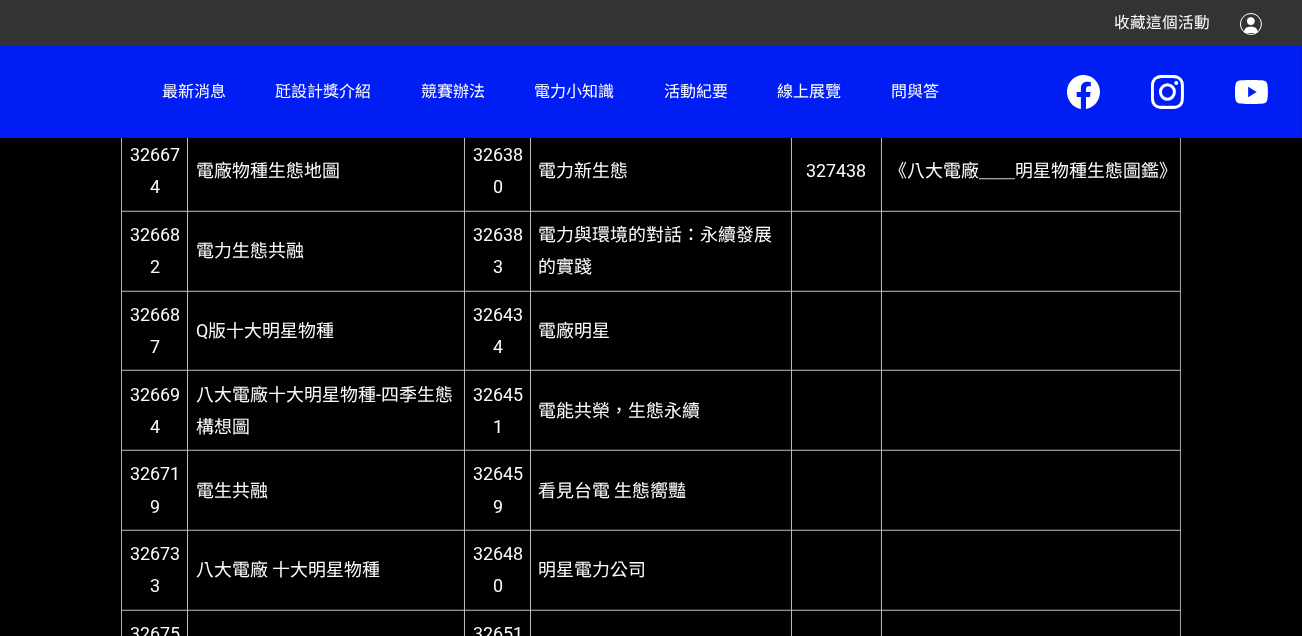 scroll, scrollTop: 3931, scrollLeft: 0, axis: vertical 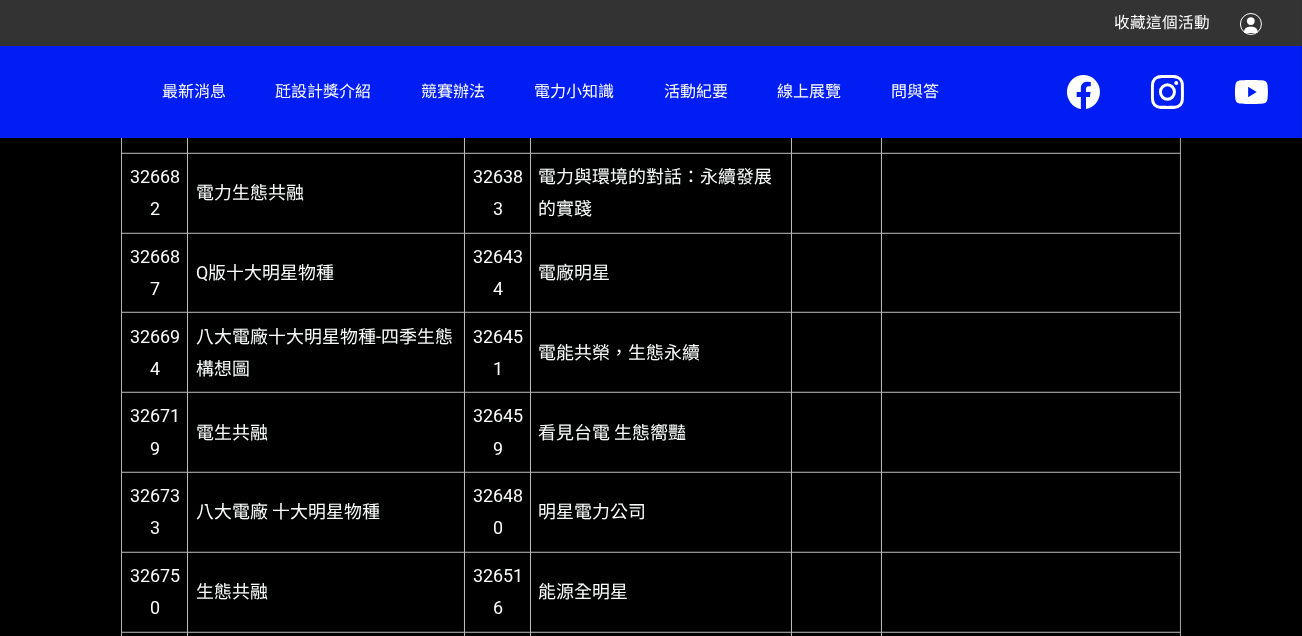 click on "看見台電 生態嚮豔" at bounding box center (612, 432) 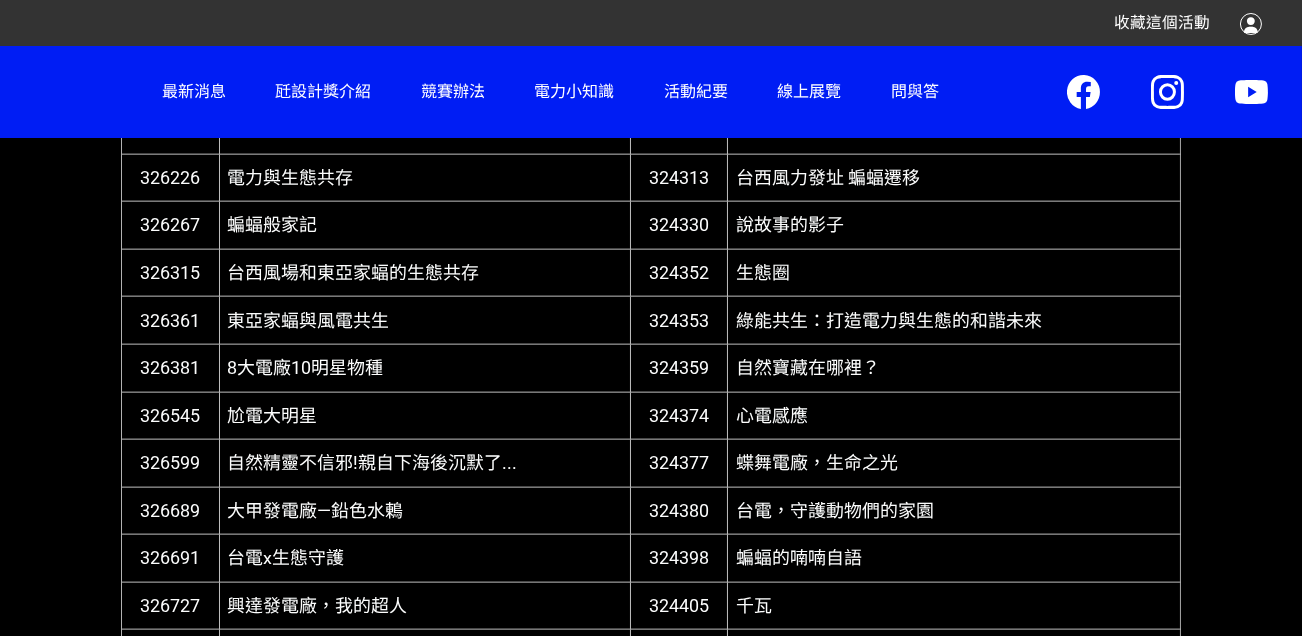 scroll, scrollTop: 6631, scrollLeft: 0, axis: vertical 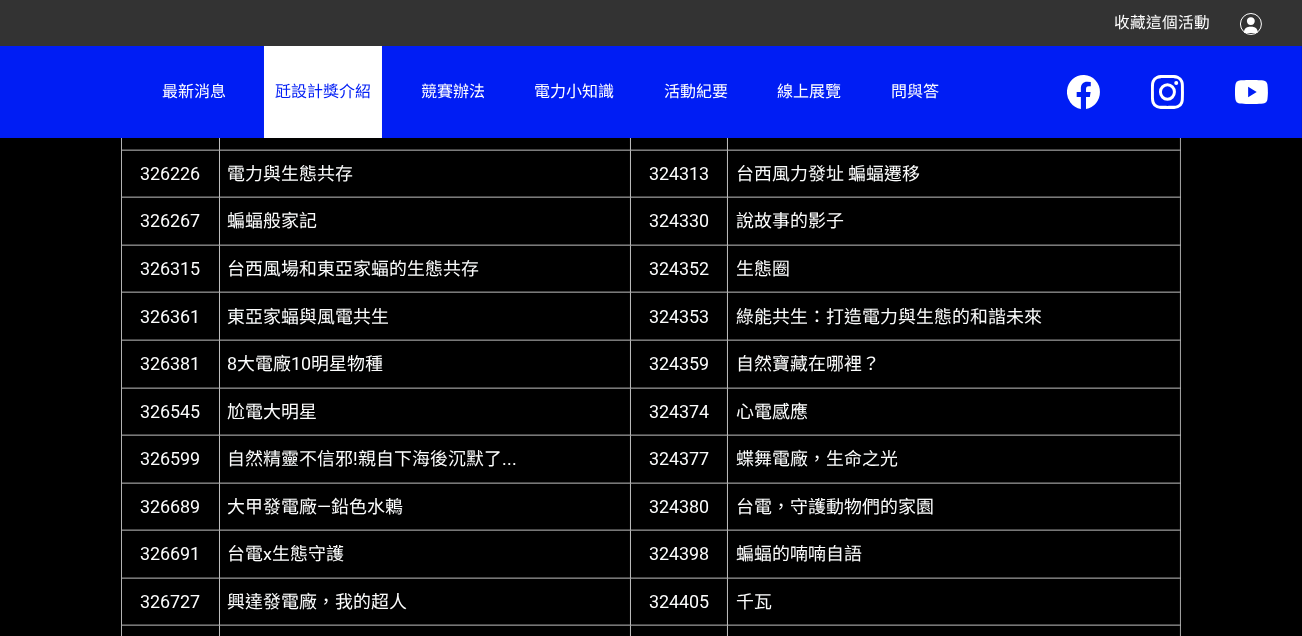 click on "瓩設計獎介紹" at bounding box center [323, 91] 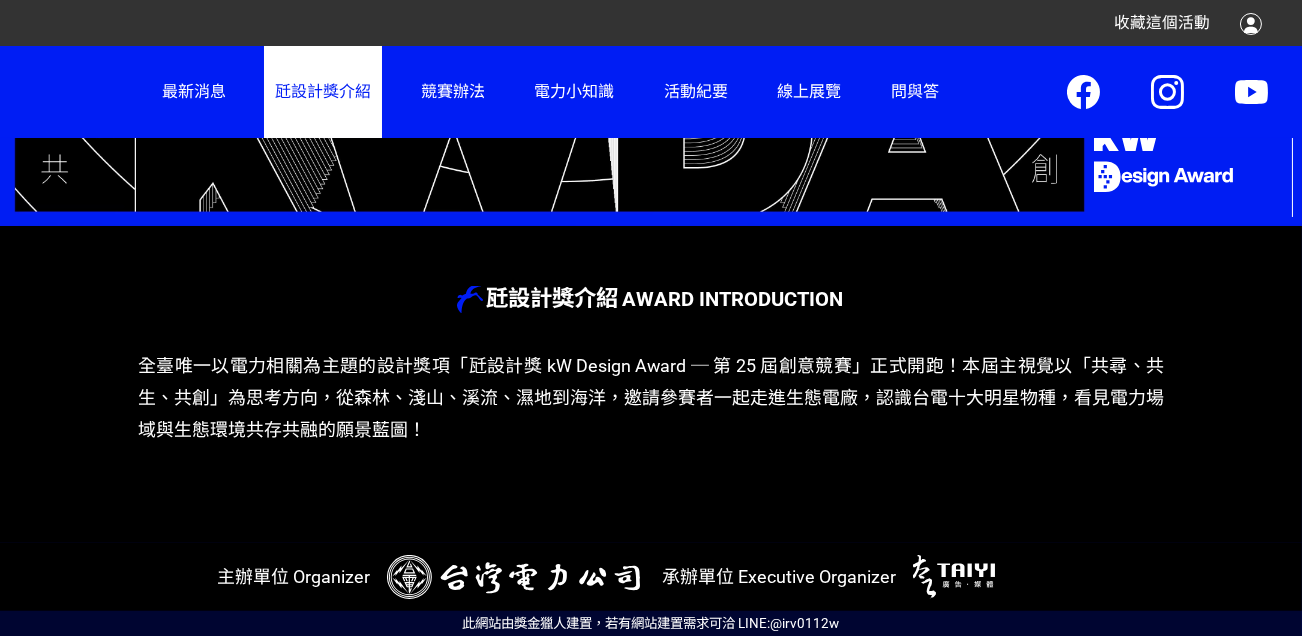 click on "瓩設計獎介紹" at bounding box center [323, 91] 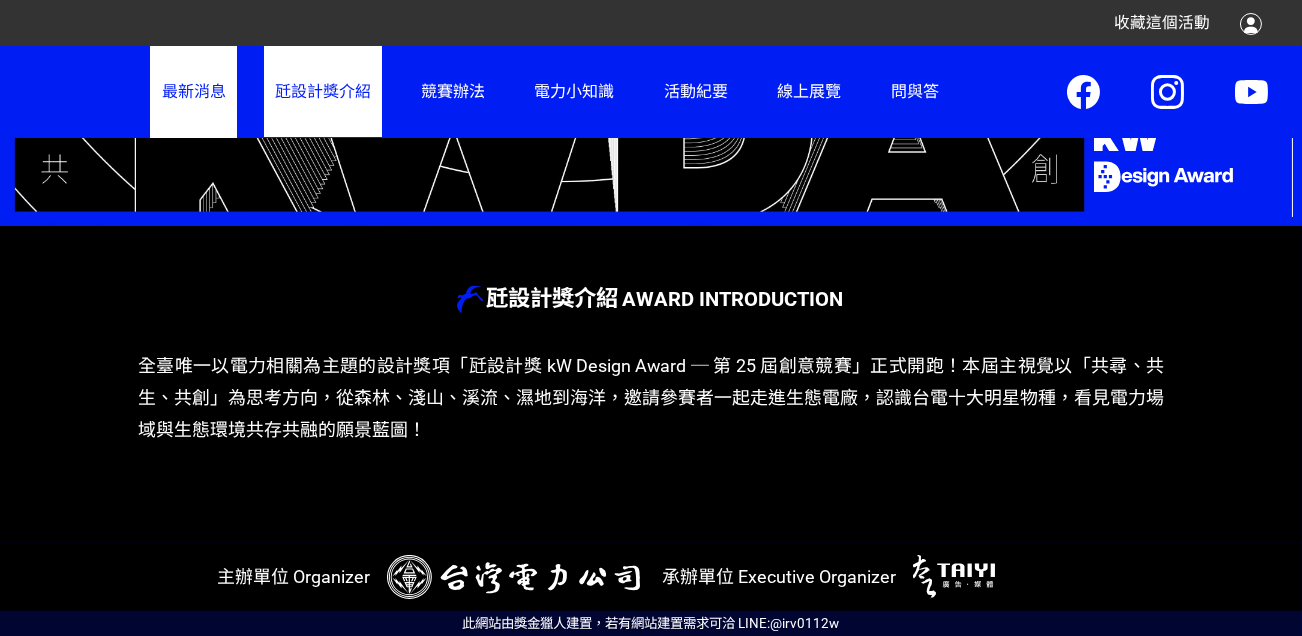 click on "最新消息" at bounding box center [193, 91] 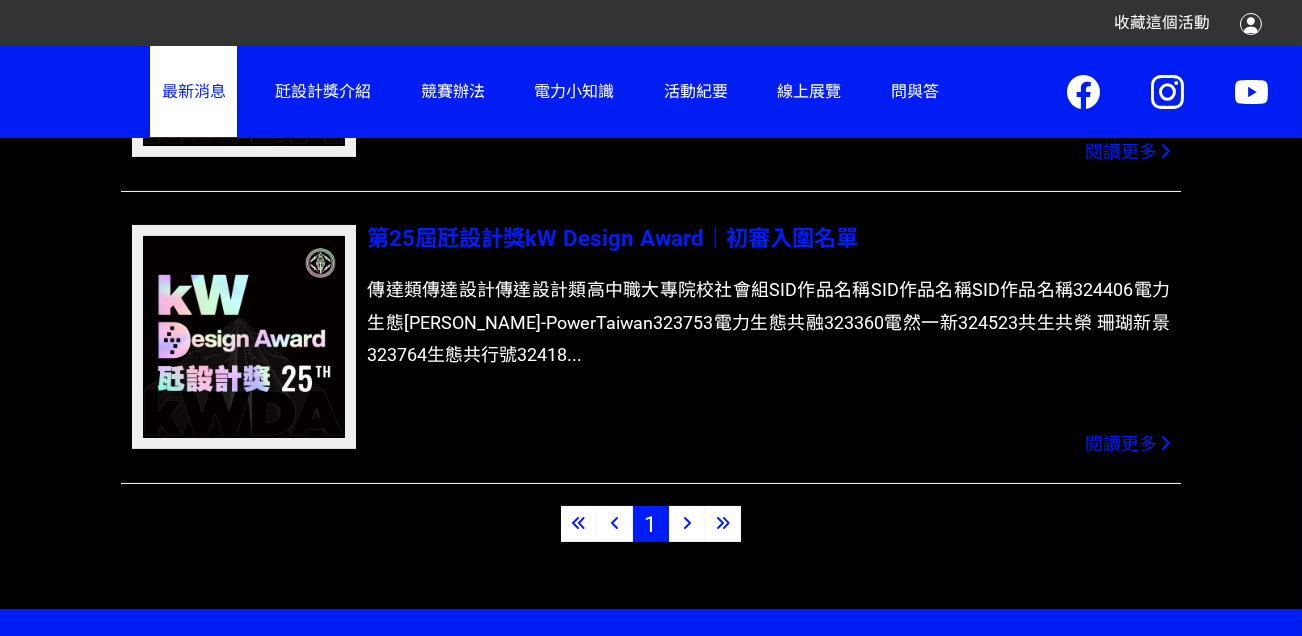 scroll, scrollTop: 1016, scrollLeft: 0, axis: vertical 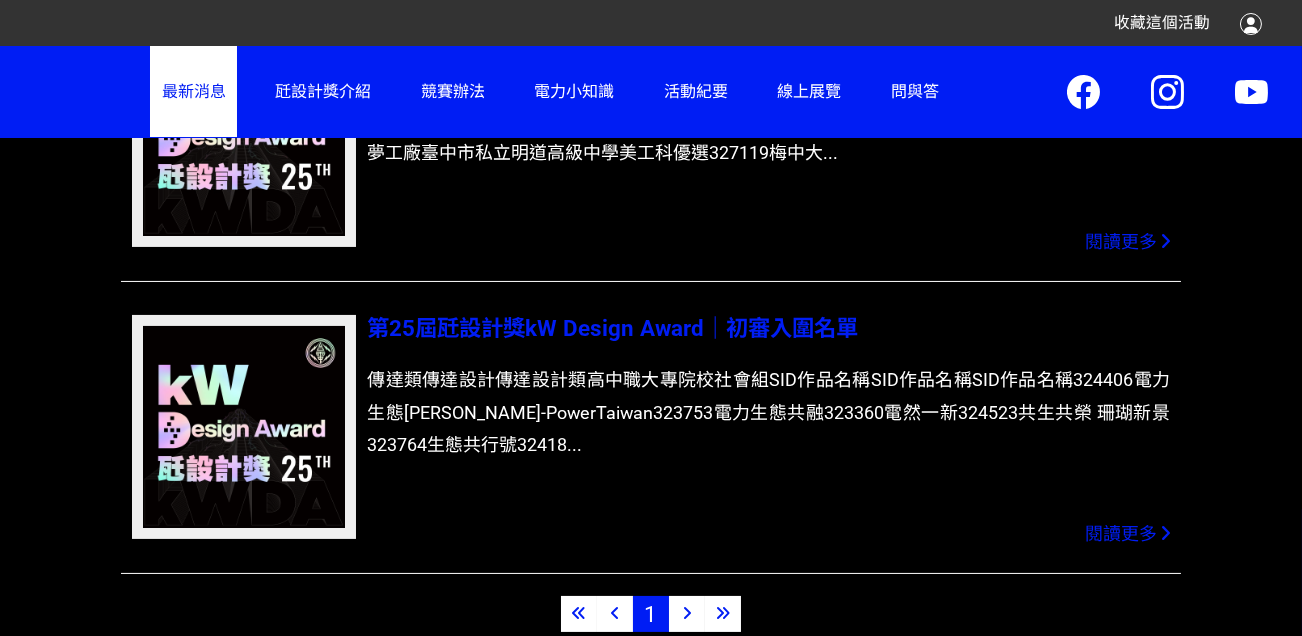 click on "第25屆瓩設計獎kW Design Award｜初審入圍名單 傳達類傳達設計傳達設計類高中職大專院校社會組SID作品名稱SID作品名稱SID作品名稱324406電力生態[PERSON_NAME]-PowerTaiwan323753電力生態共融323360電然一新324523共生共榮 珊瑚新景323764生態共行號32418... 閱讀更多" 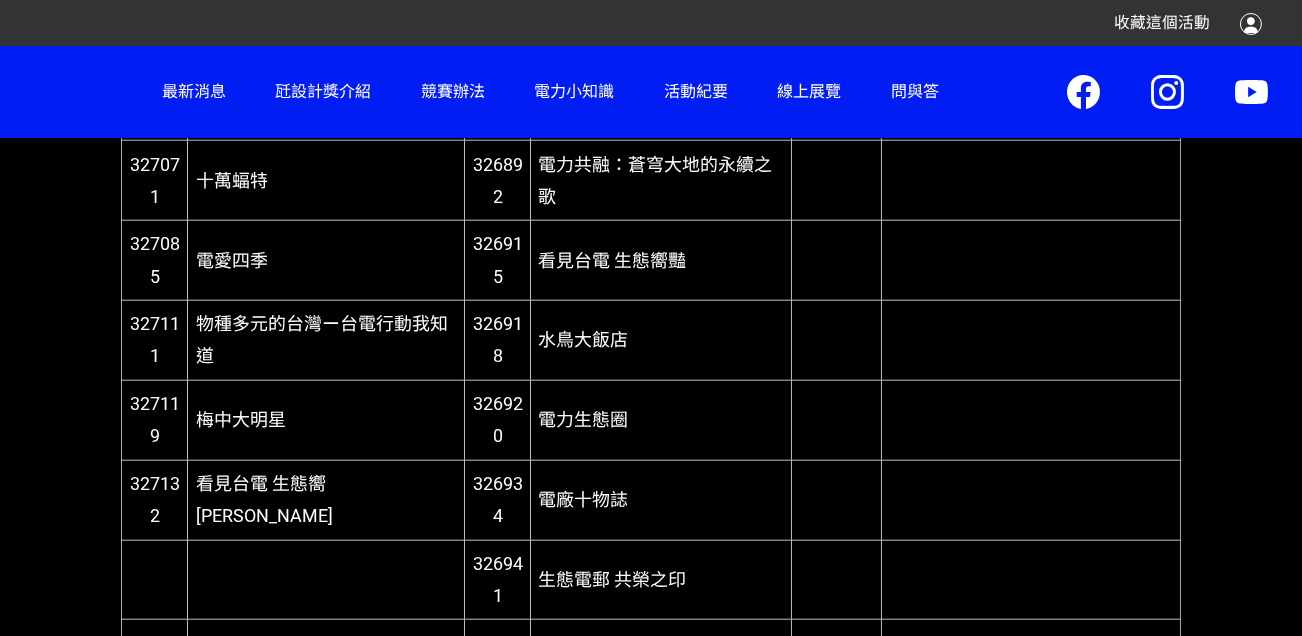 scroll, scrollTop: 5416, scrollLeft: 0, axis: vertical 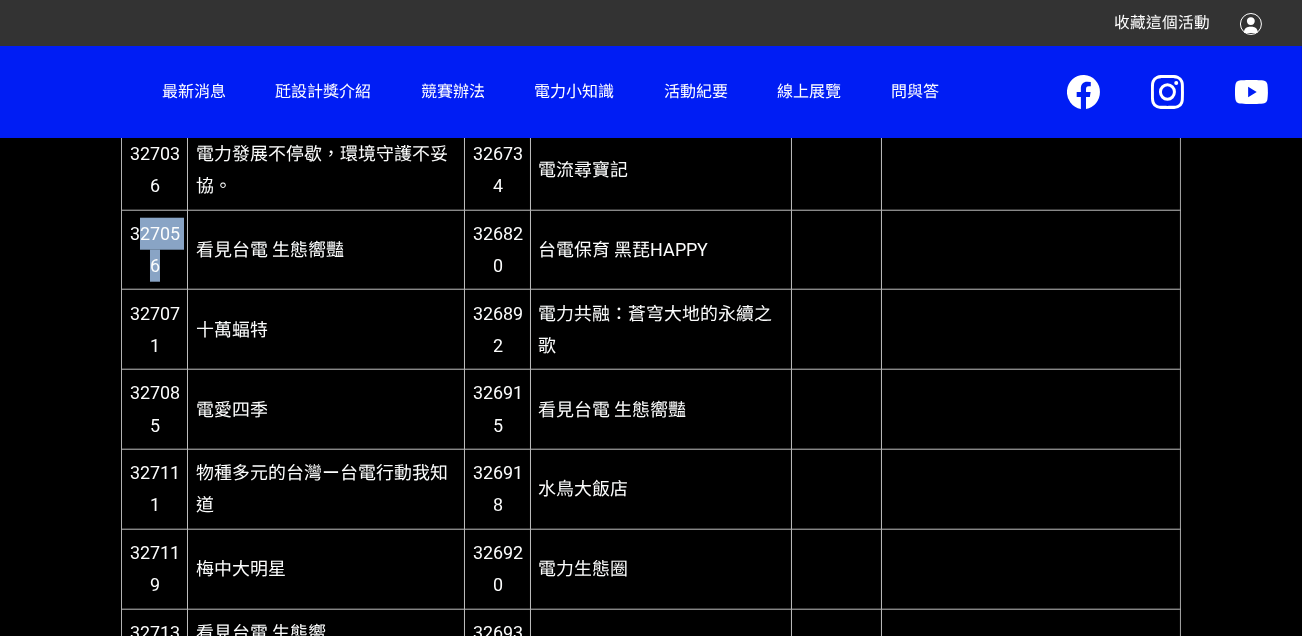 drag, startPoint x: 134, startPoint y: 214, endPoint x: 186, endPoint y: 244, distance: 60.033325 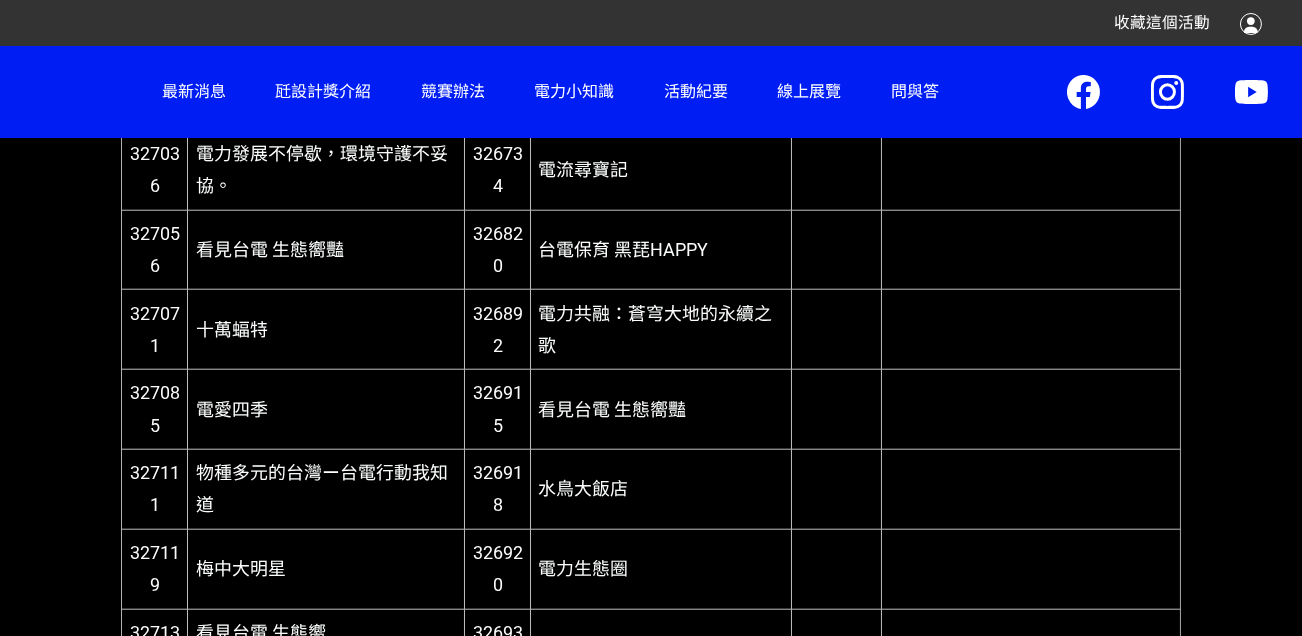 drag, startPoint x: 186, startPoint y: 244, endPoint x: 300, endPoint y: 244, distance: 114 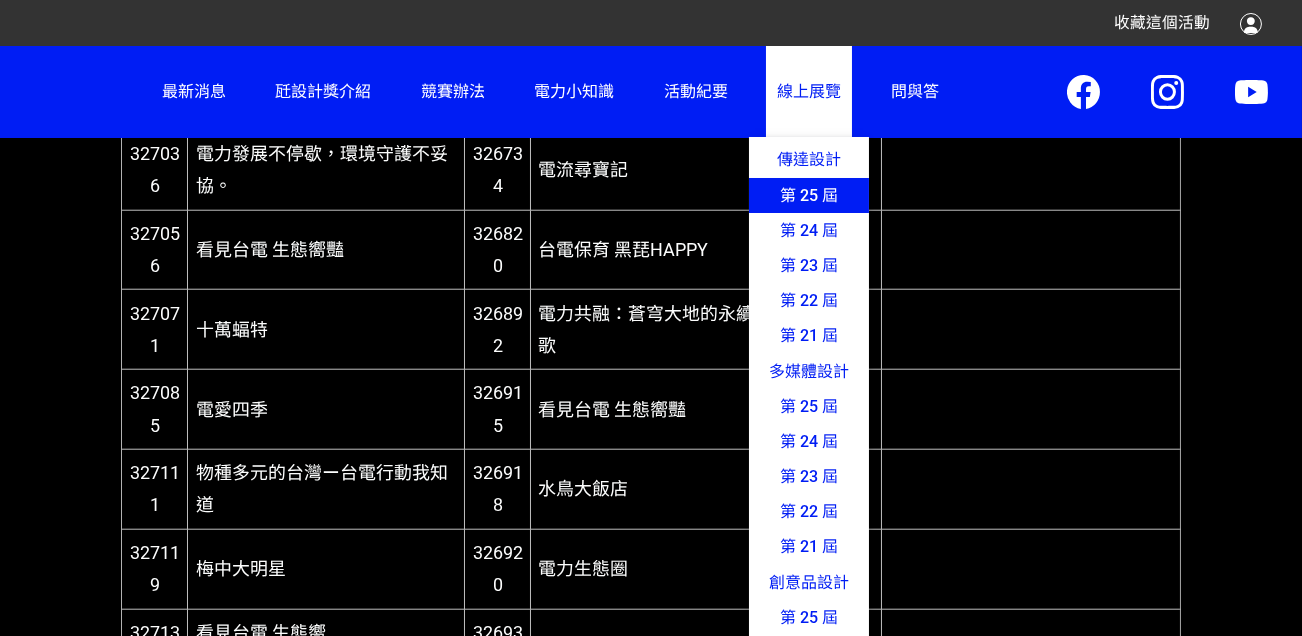 click on "第 25 屆" 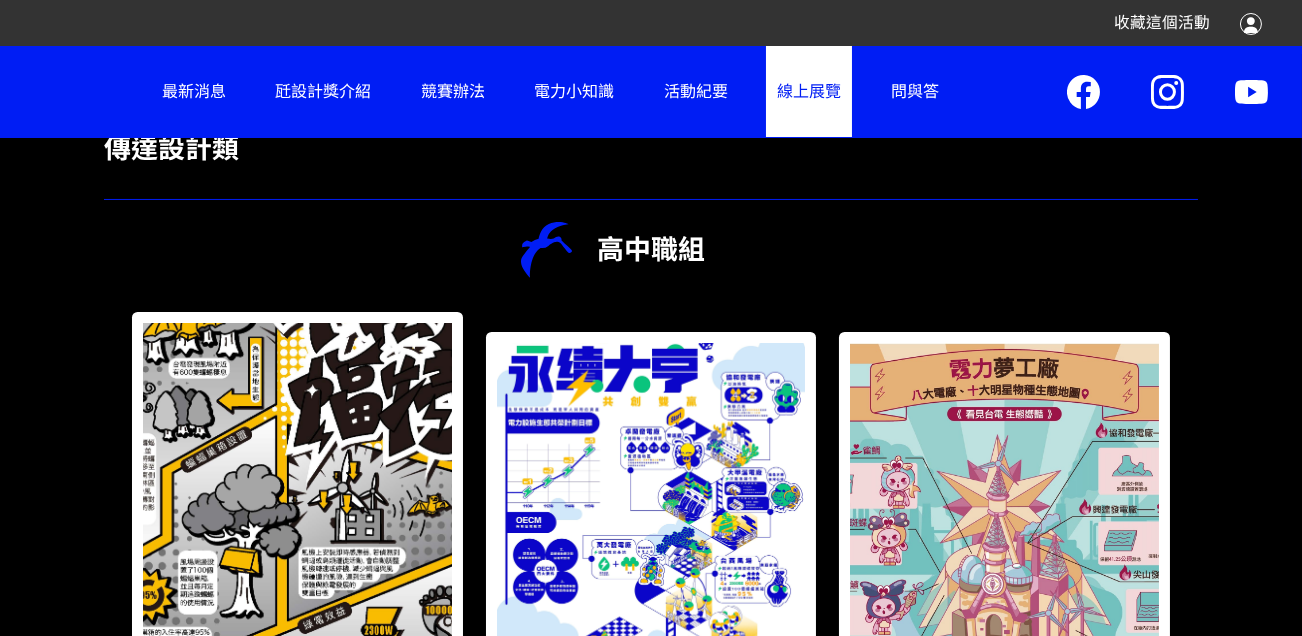 scroll, scrollTop: 955, scrollLeft: 0, axis: vertical 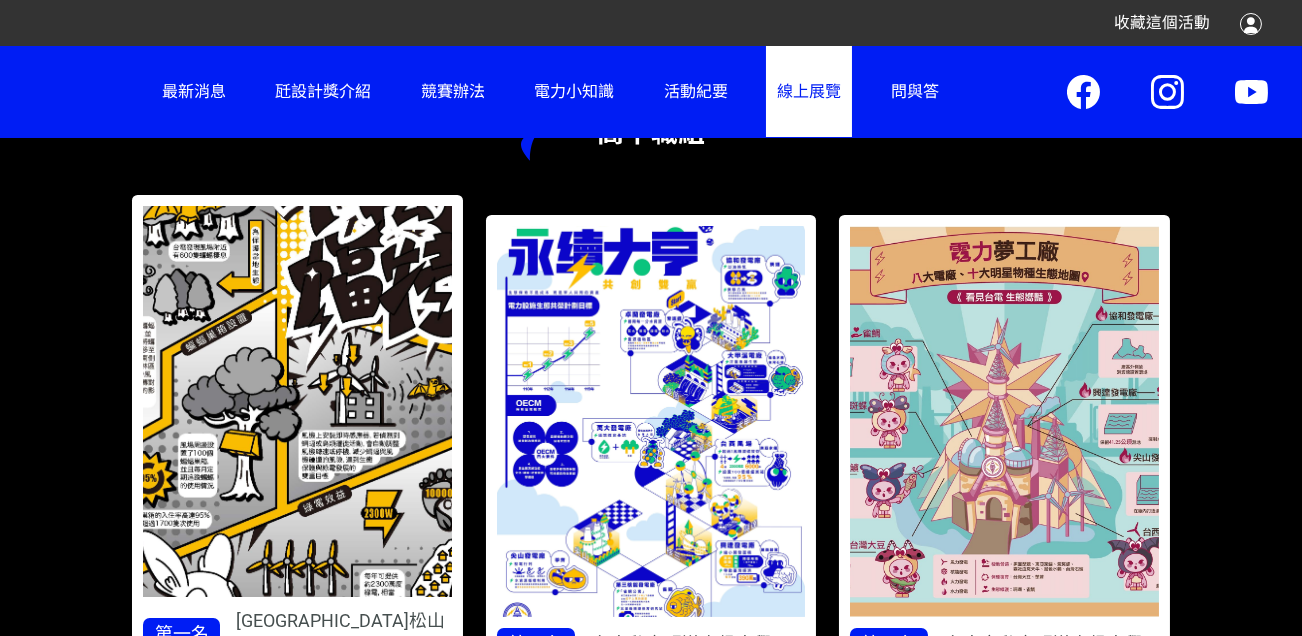 click at bounding box center [297, 401] 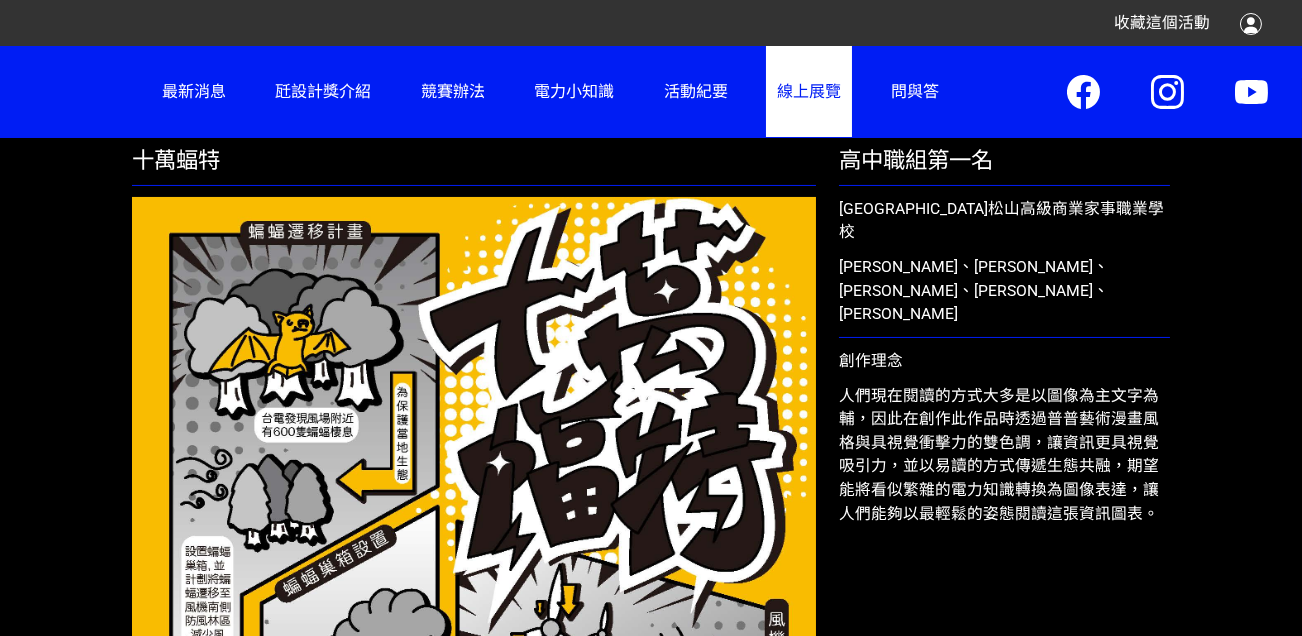 scroll, scrollTop: 855, scrollLeft: 0, axis: vertical 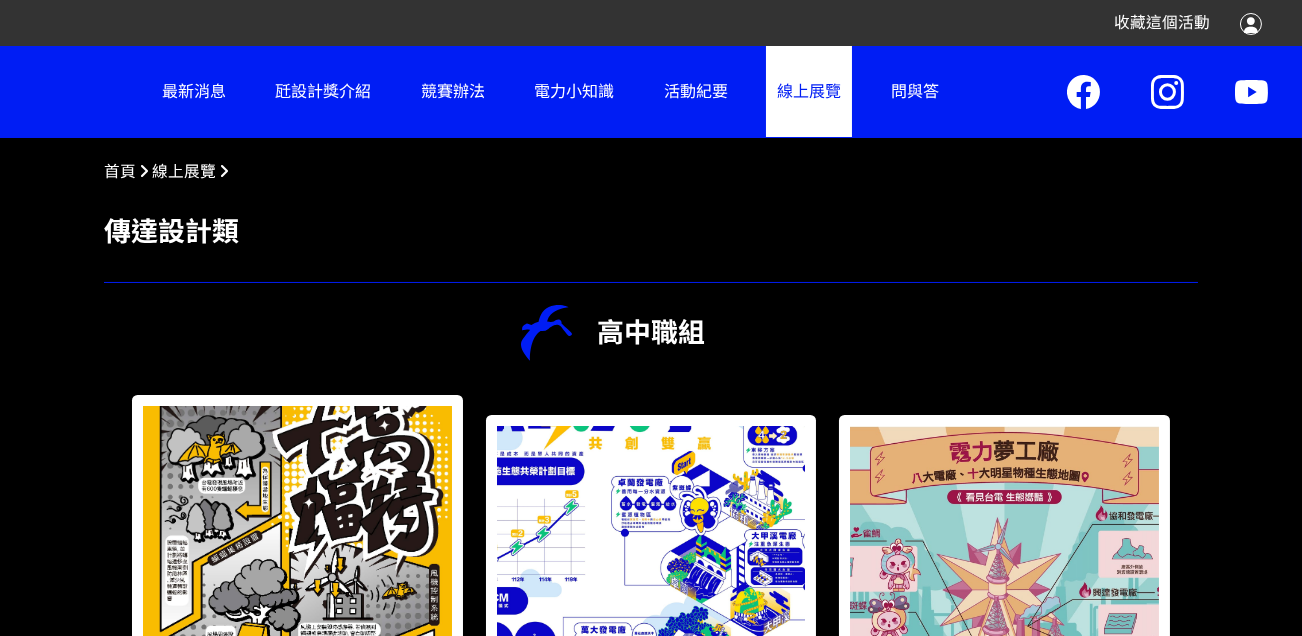 click at bounding box center [650, 622] 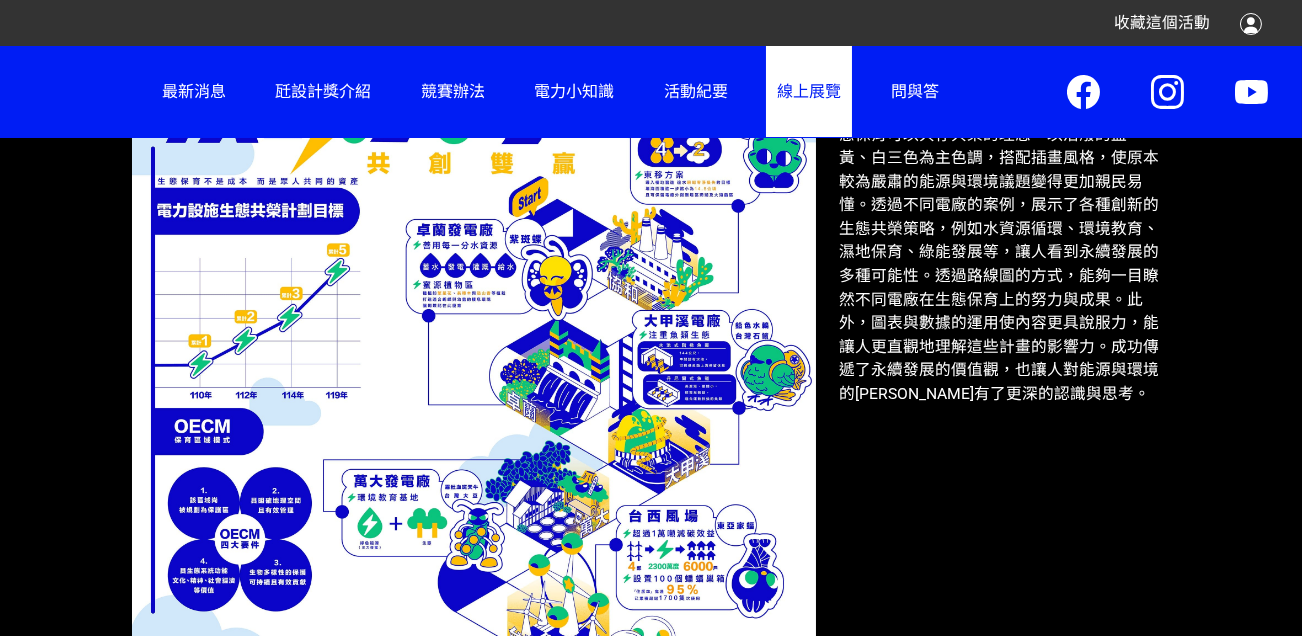 scroll, scrollTop: 1055, scrollLeft: 0, axis: vertical 